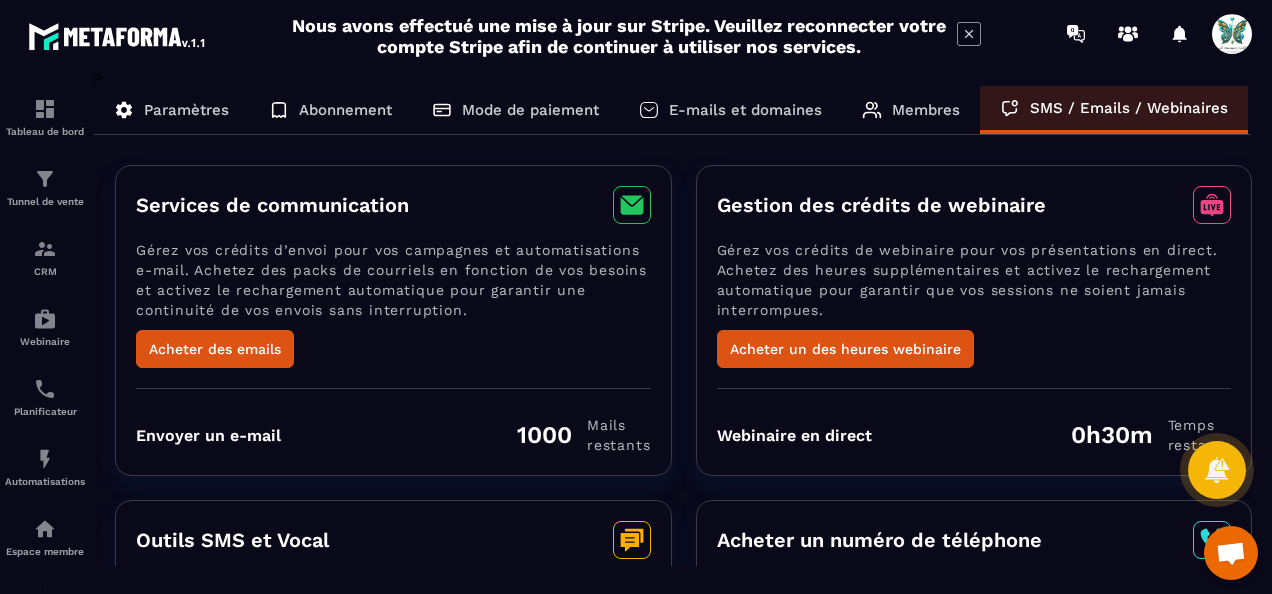 scroll, scrollTop: 0, scrollLeft: 0, axis: both 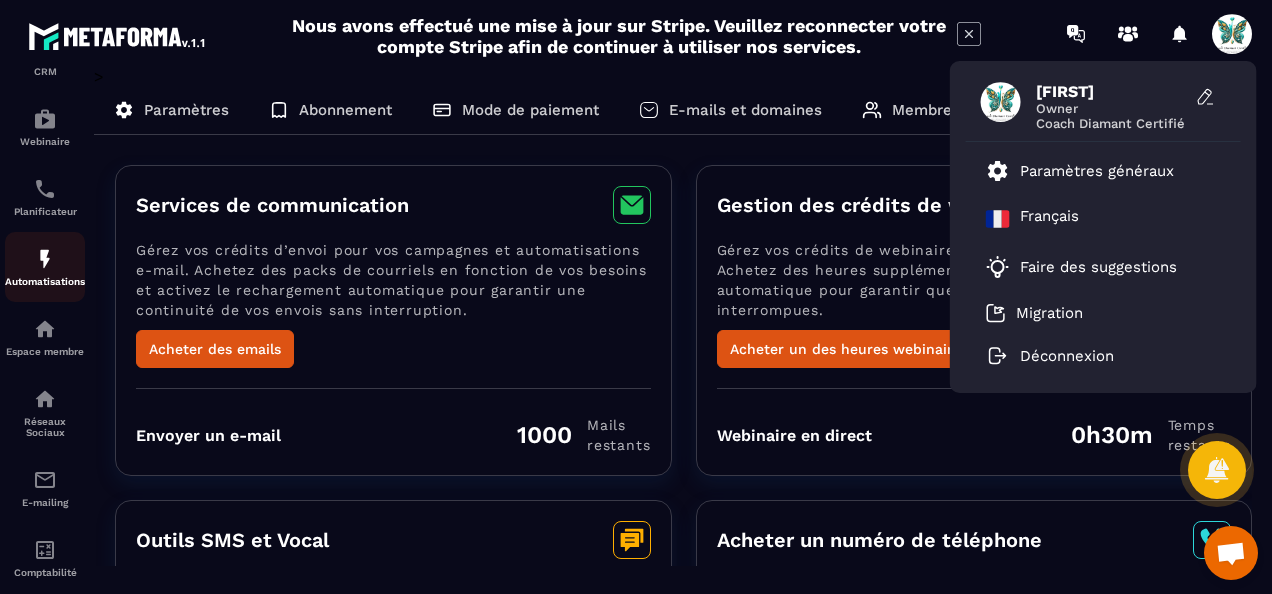click on "Automatisations" at bounding box center [45, 281] 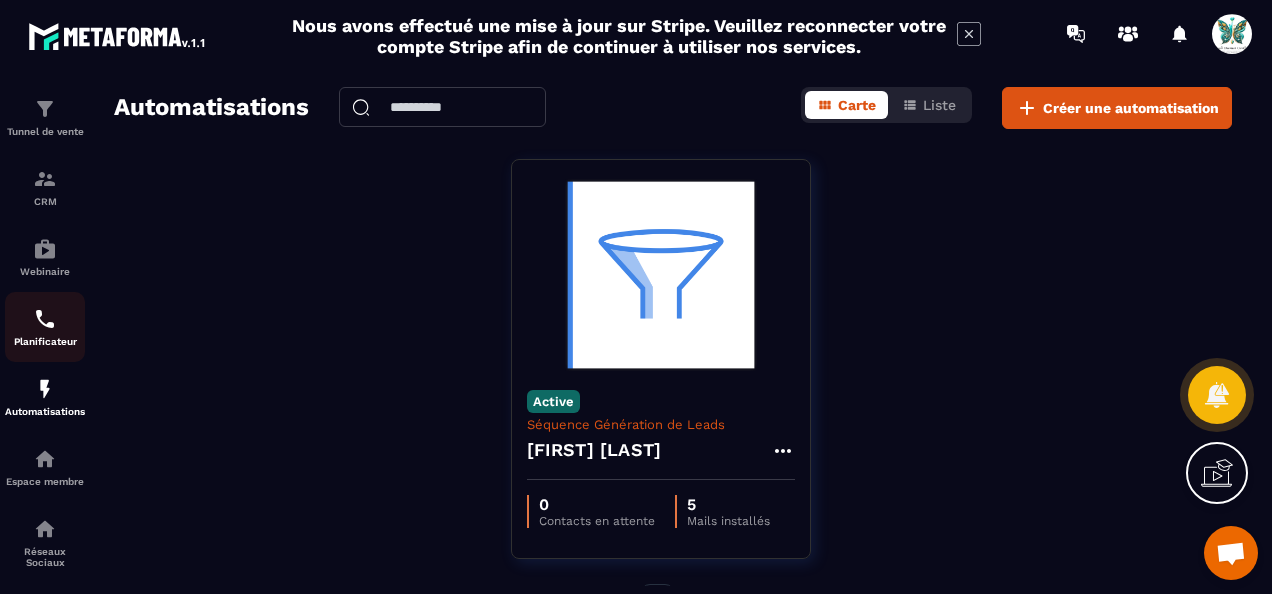 scroll, scrollTop: 100, scrollLeft: 0, axis: vertical 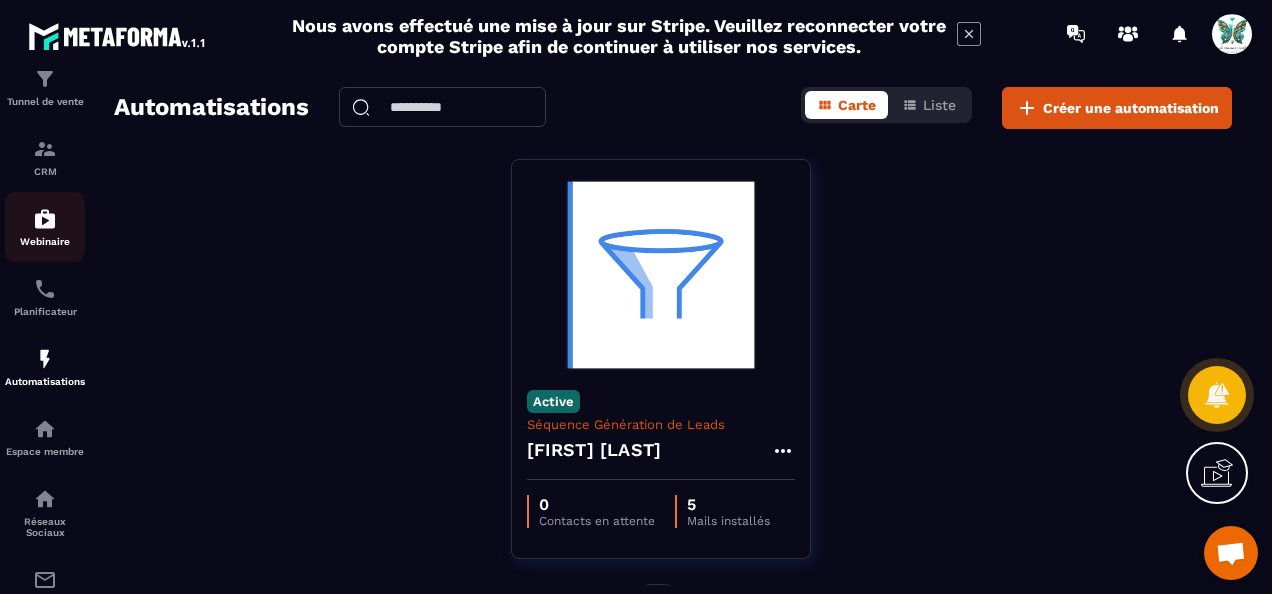 click on "Webinaire" at bounding box center [45, 227] 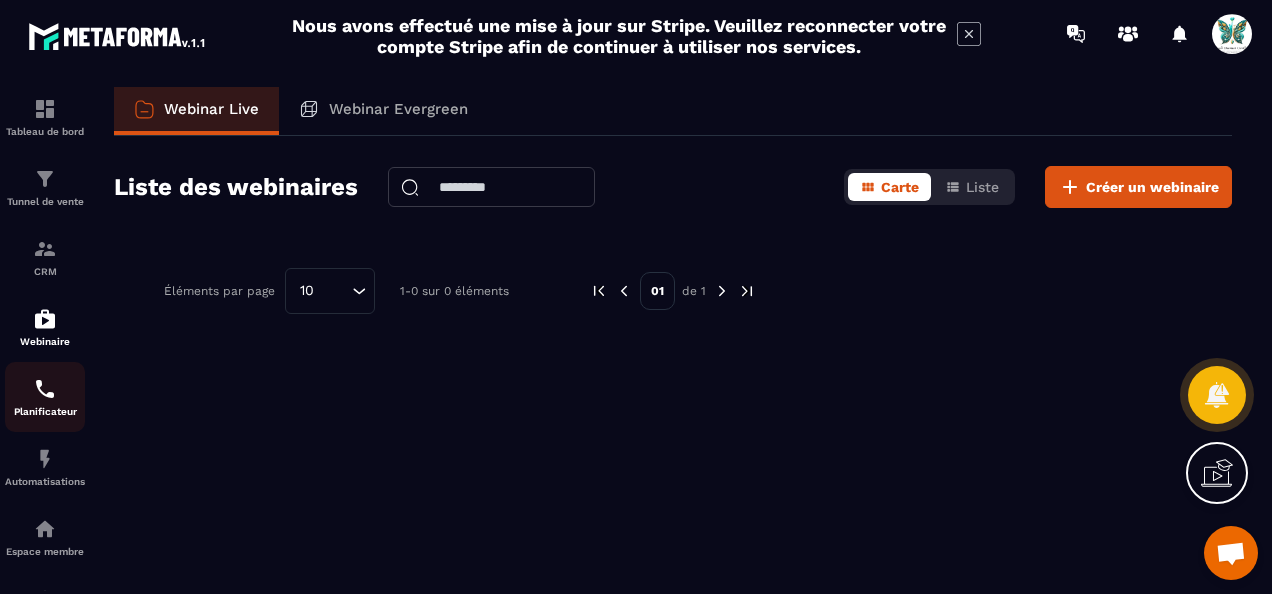 click at bounding box center [45, 389] 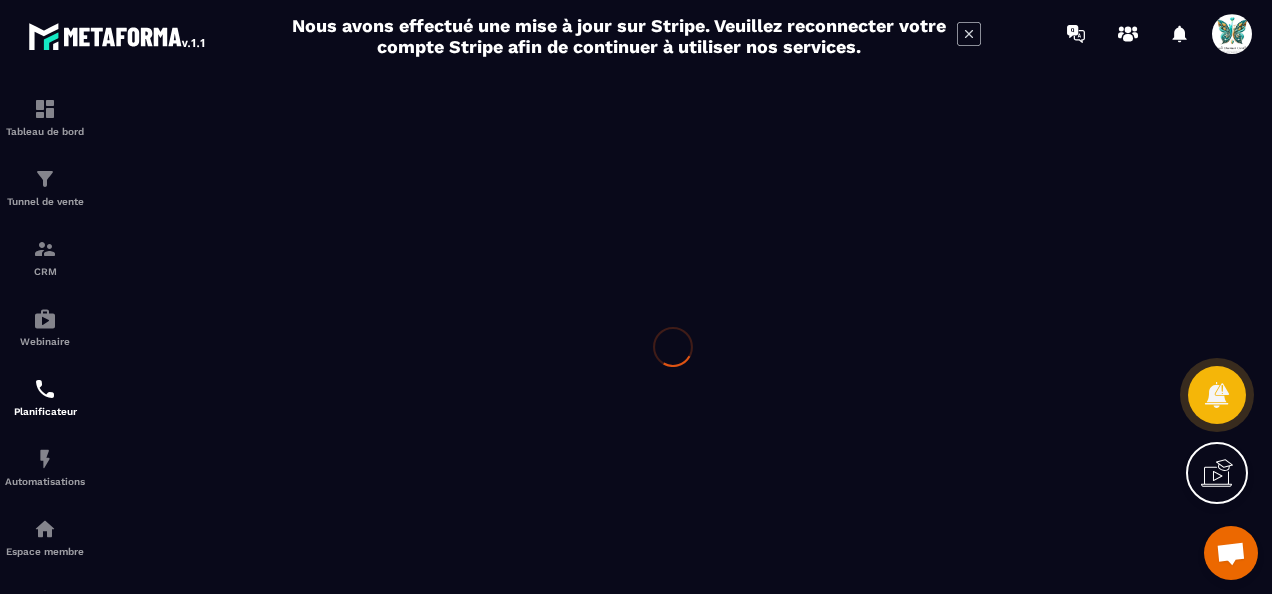 scroll, scrollTop: 0, scrollLeft: 0, axis: both 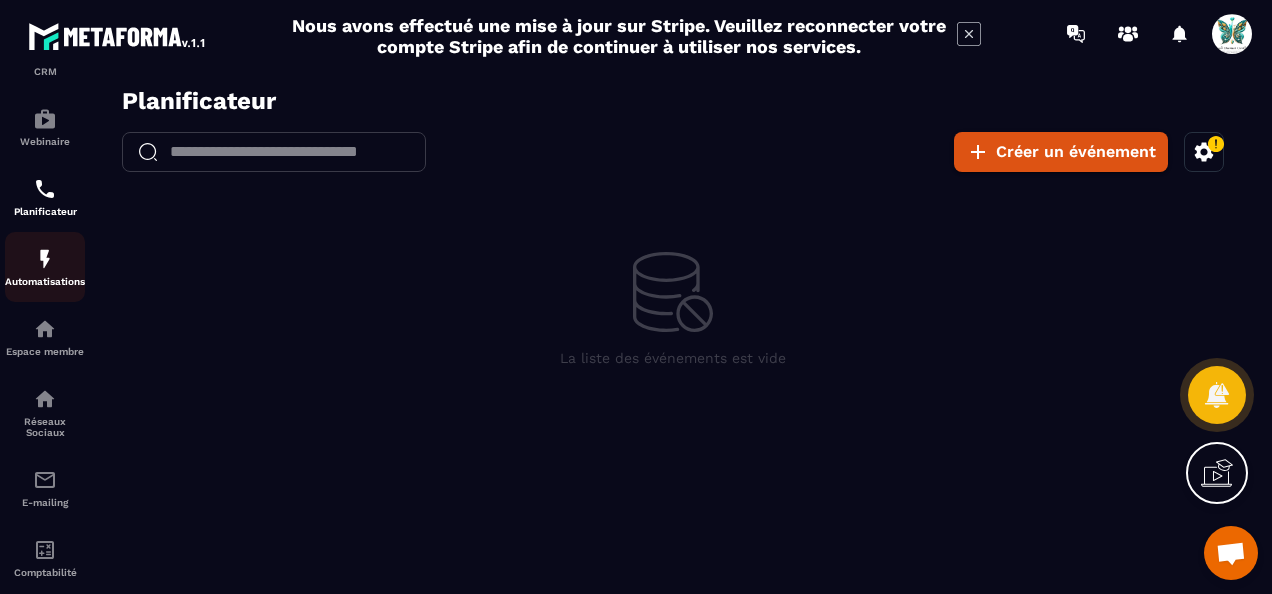 click on "Automatisations" at bounding box center [45, 267] 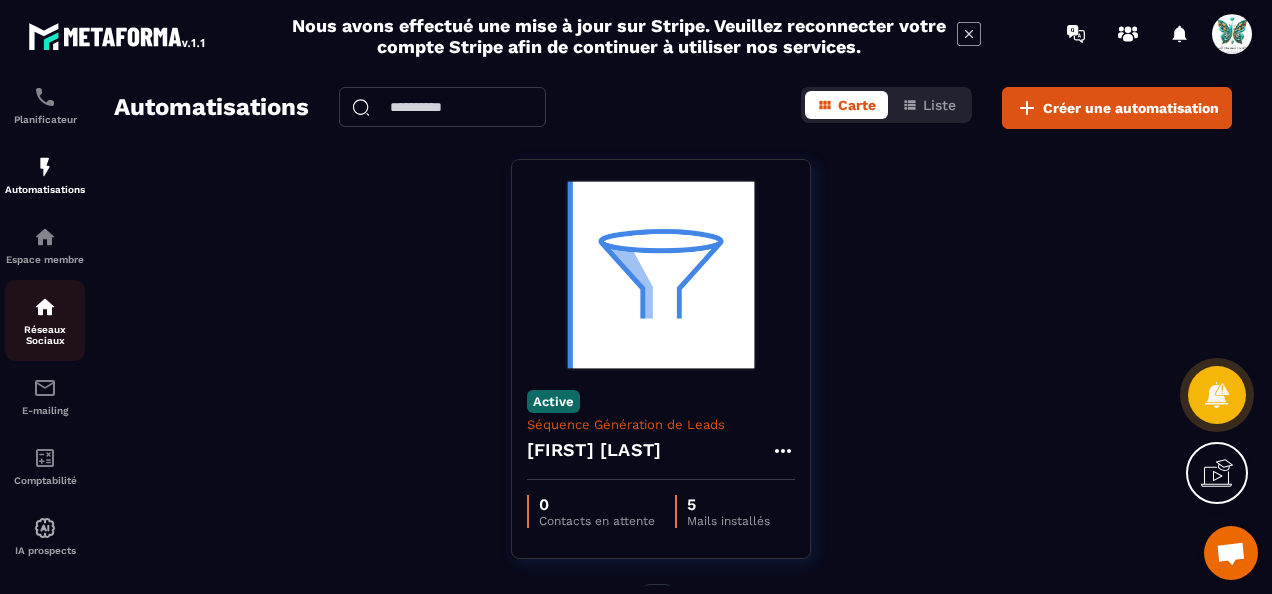 scroll, scrollTop: 300, scrollLeft: 0, axis: vertical 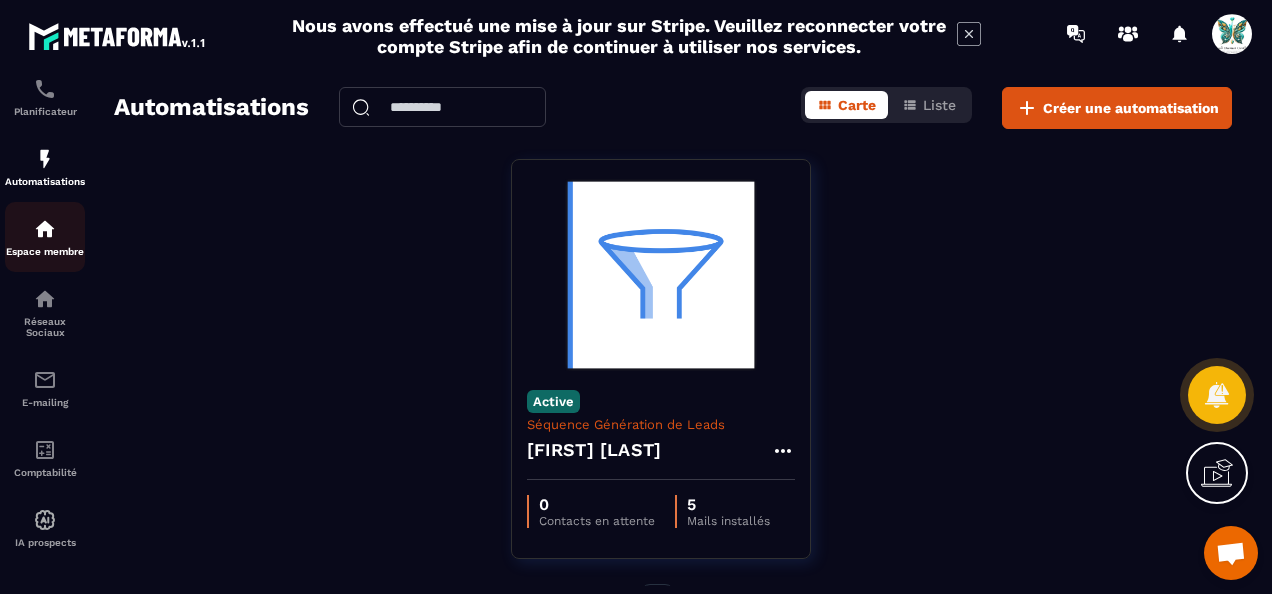 click on "Espace membre" at bounding box center [45, 237] 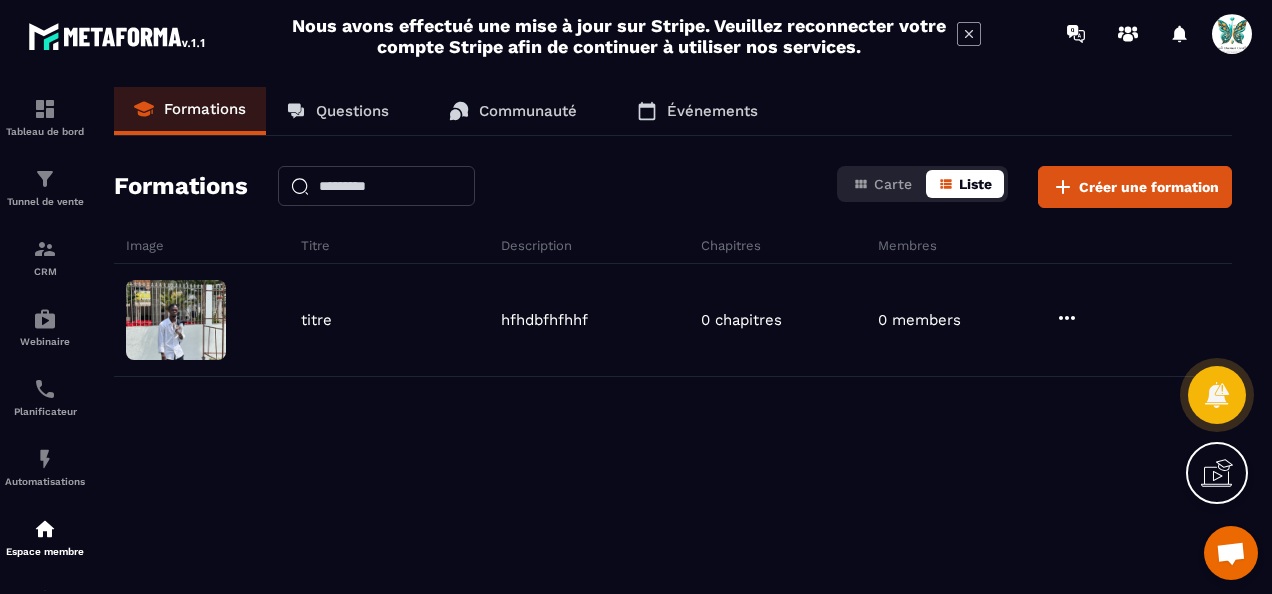 click on "Liste" at bounding box center (965, 184) 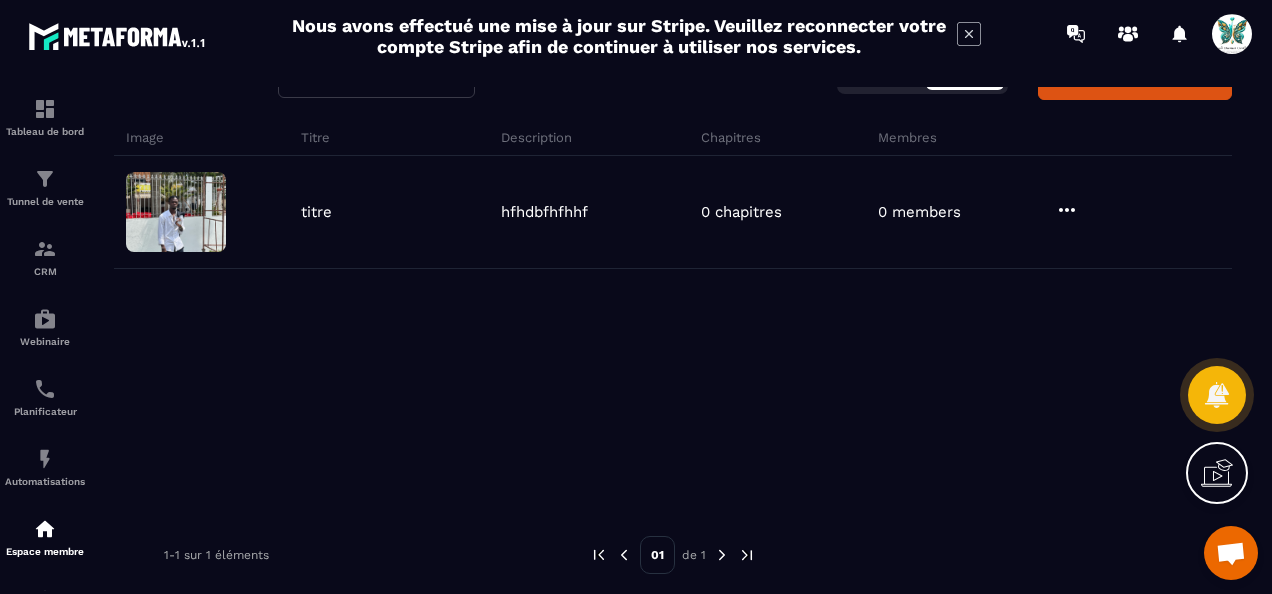 scroll, scrollTop: 114, scrollLeft: 0, axis: vertical 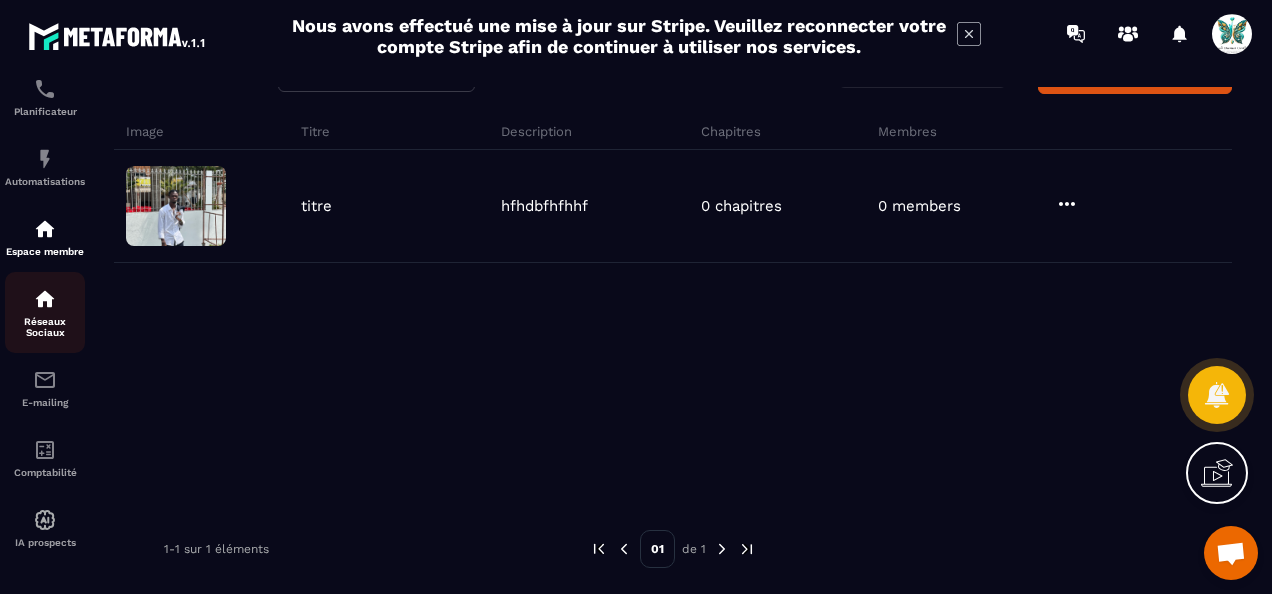 click on "Réseaux Sociaux" at bounding box center [45, 327] 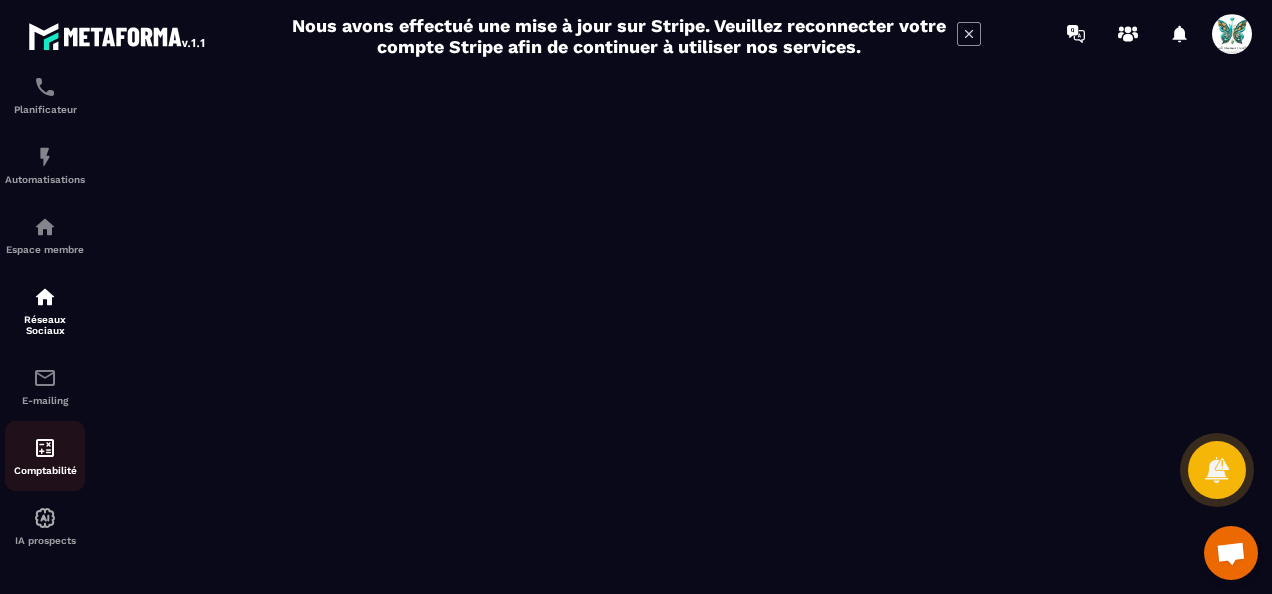 scroll, scrollTop: 314, scrollLeft: 0, axis: vertical 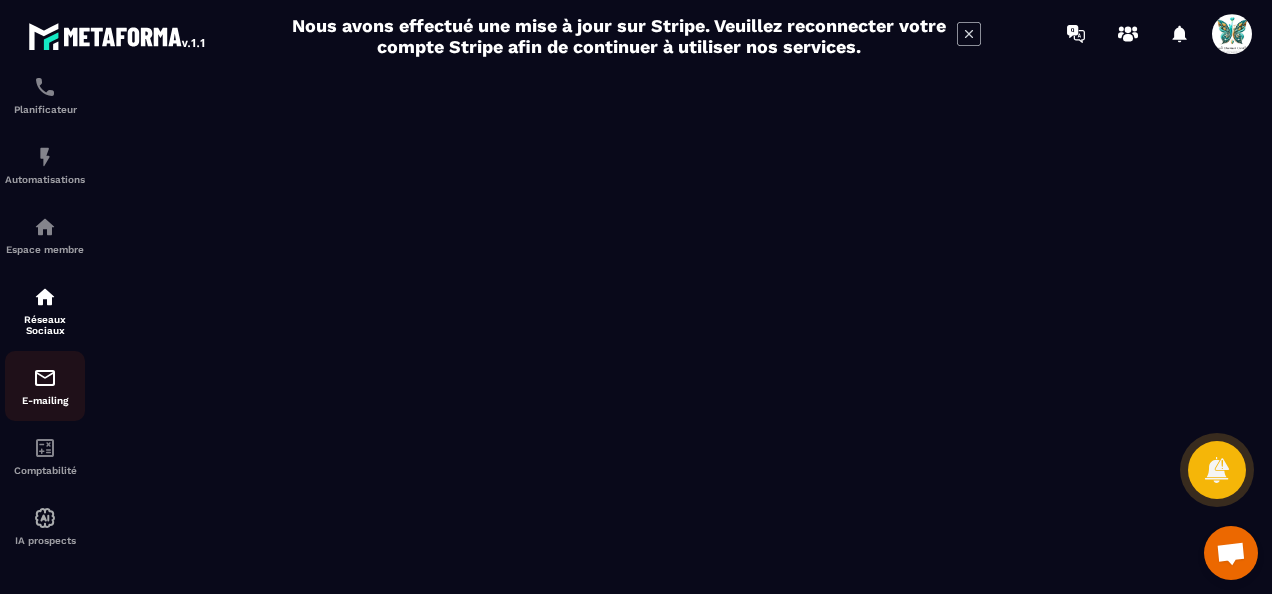 click on "E-mailing" at bounding box center (45, 400) 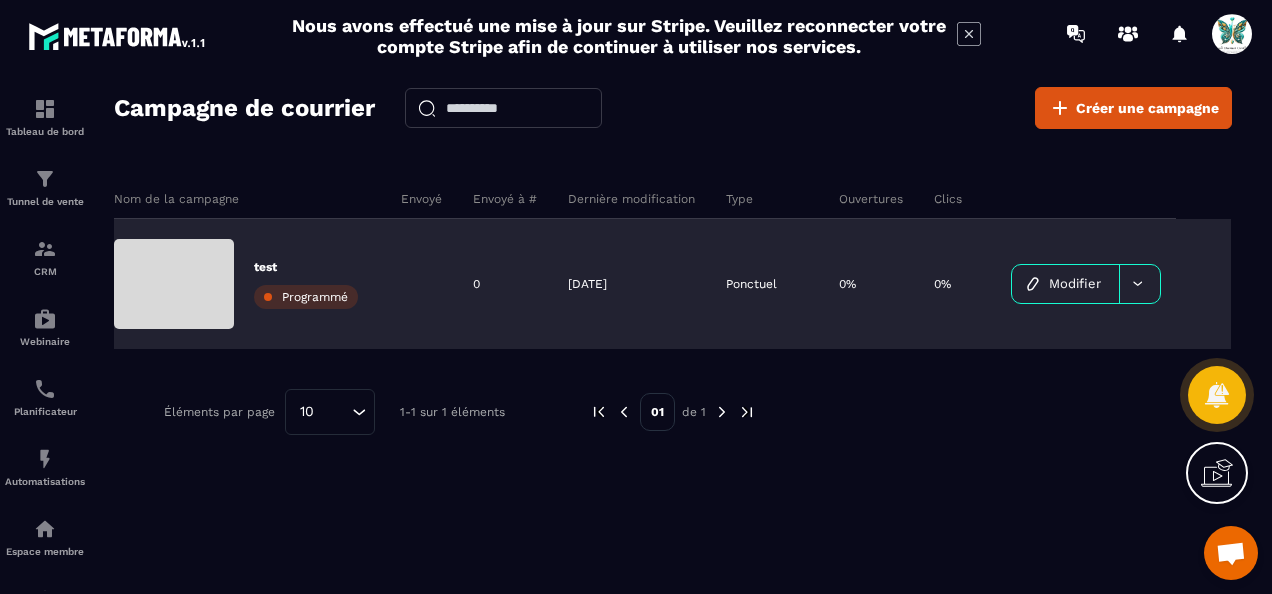 click on "Programmé" at bounding box center [315, 297] 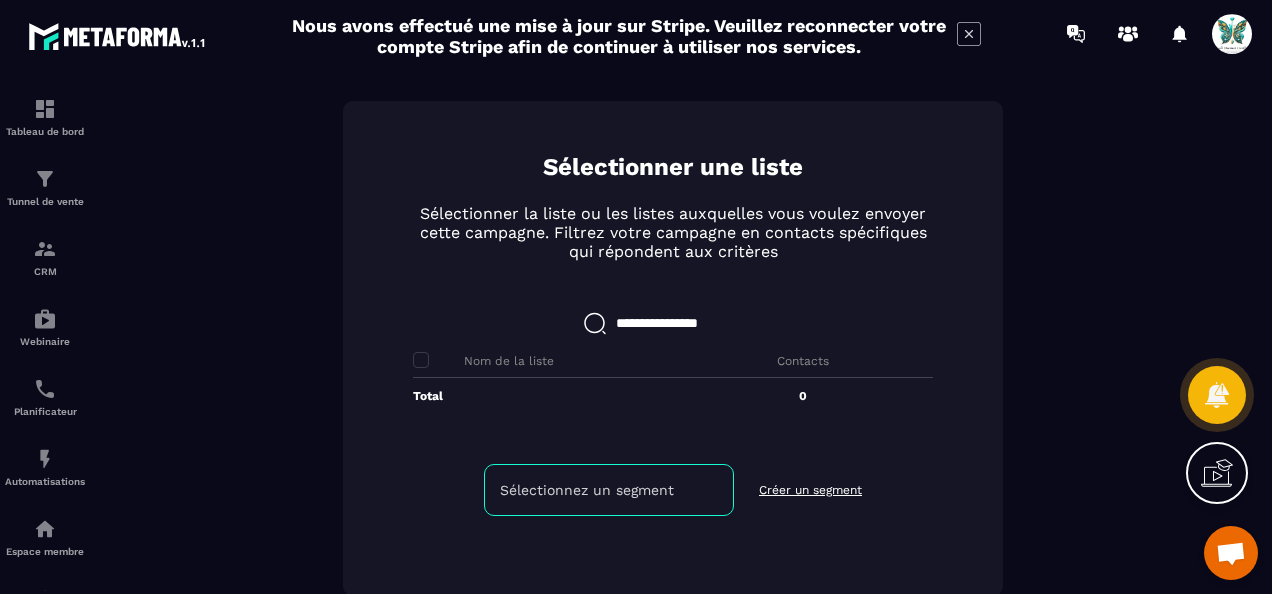 scroll, scrollTop: 127, scrollLeft: 0, axis: vertical 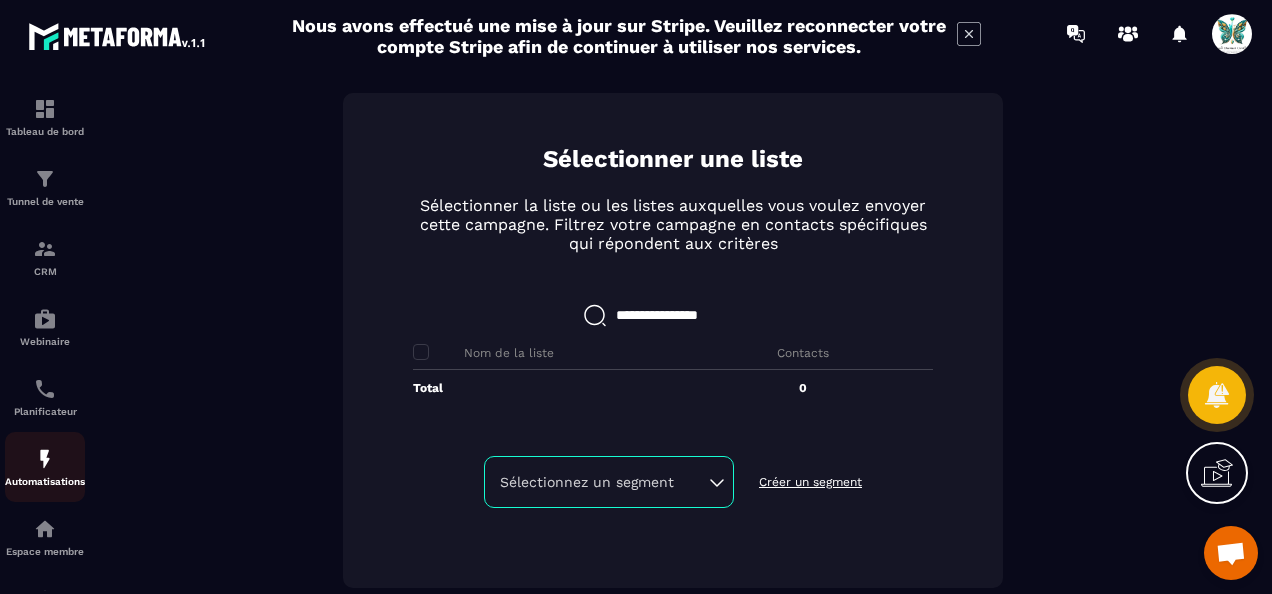 click on "Automatisations" at bounding box center (45, 481) 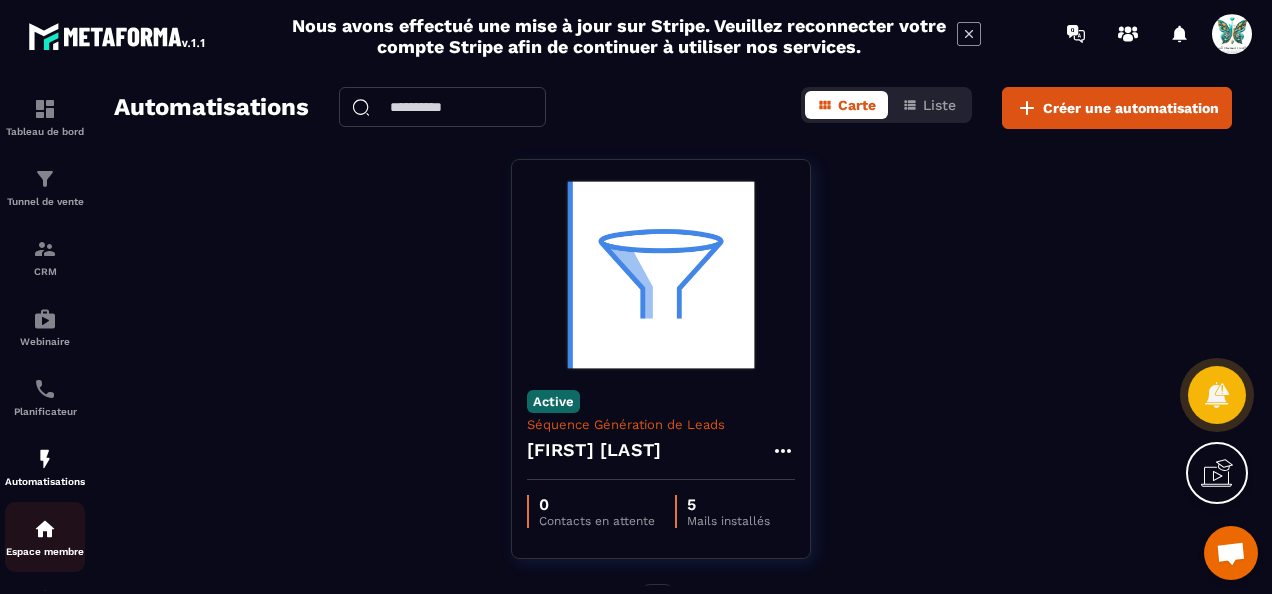 click on "Espace membre" at bounding box center [45, 551] 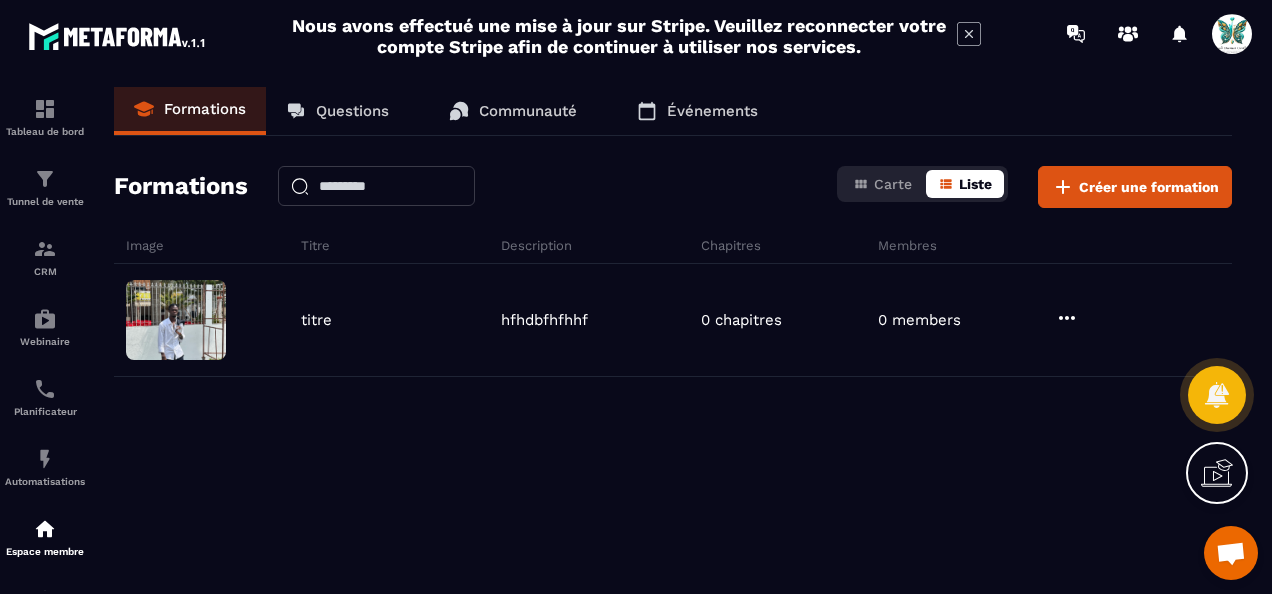 click on "Liste" at bounding box center [975, 184] 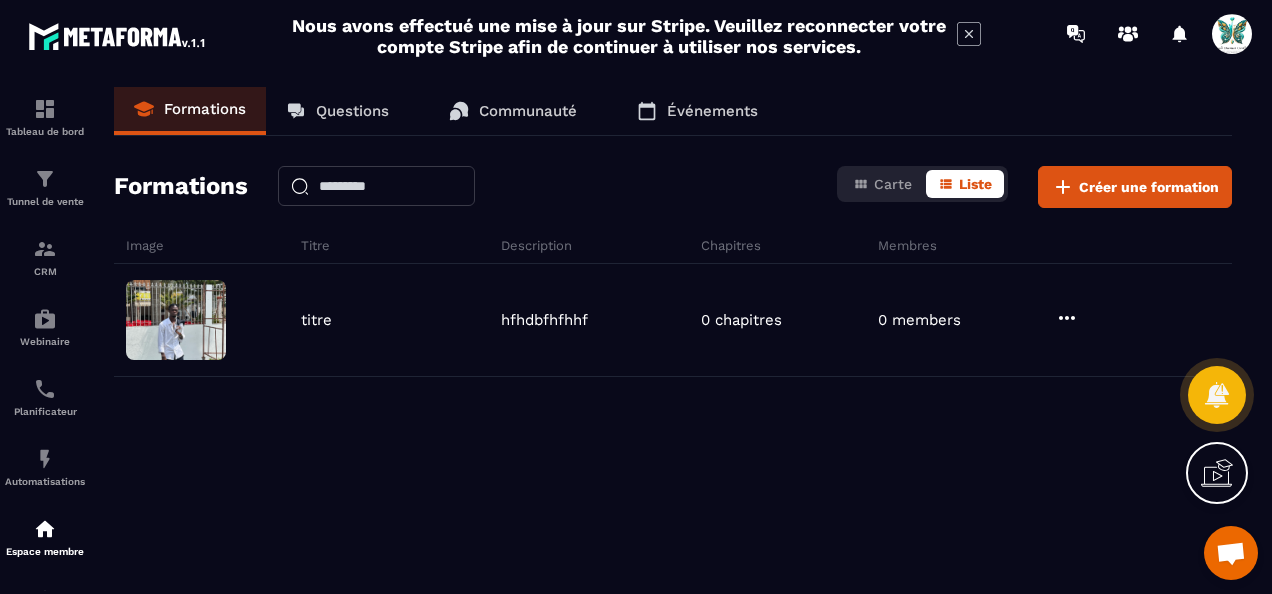 click on "Communauté" at bounding box center (528, 111) 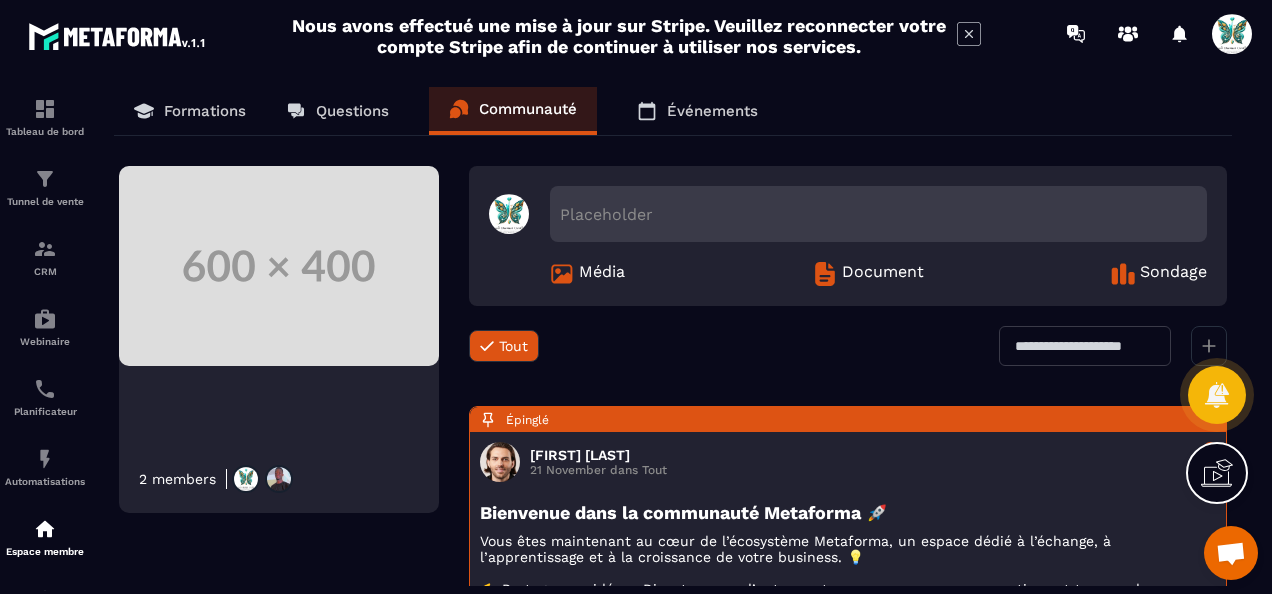 click on "Questions" at bounding box center (352, 111) 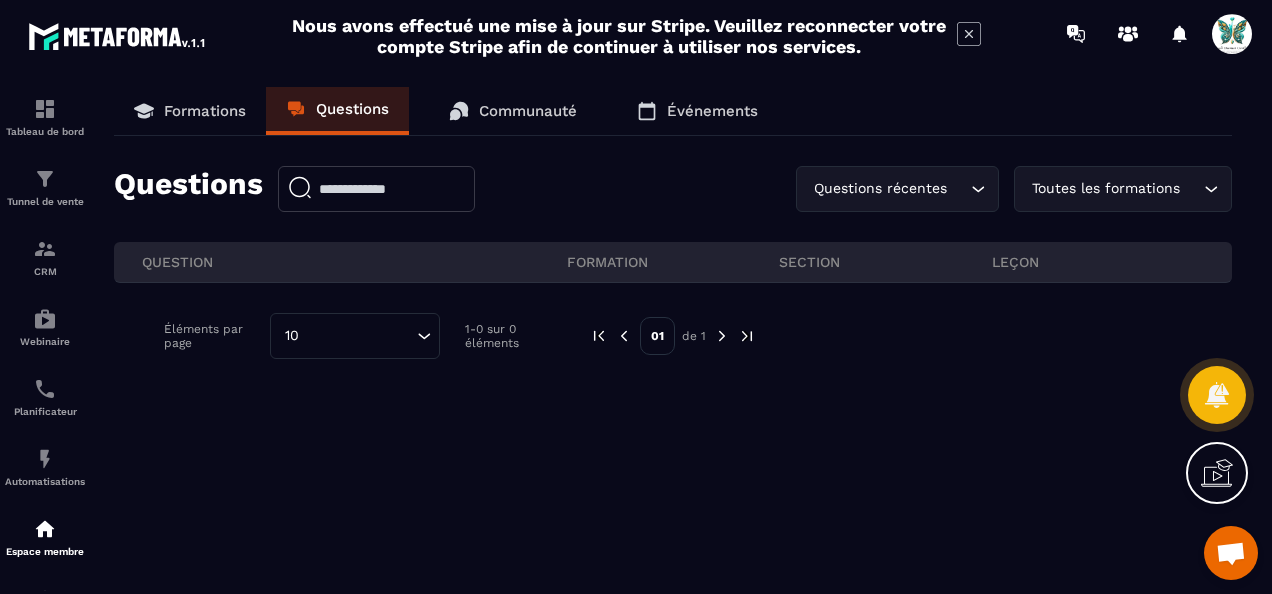 click on "Formations" at bounding box center [205, 111] 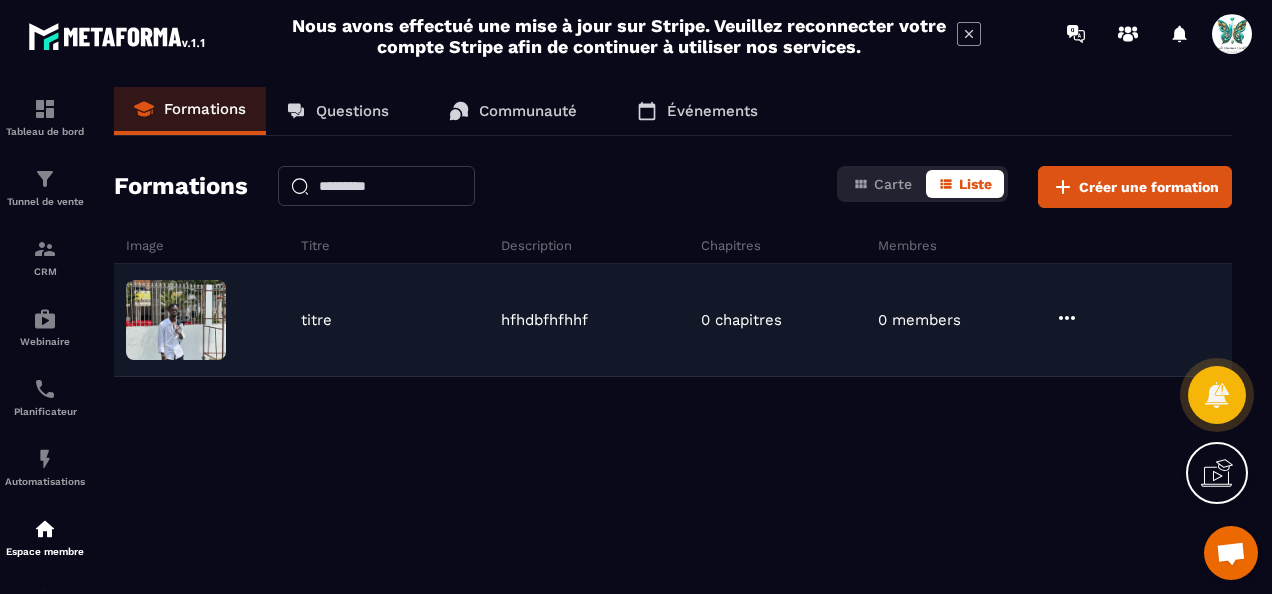 click at bounding box center [176, 320] 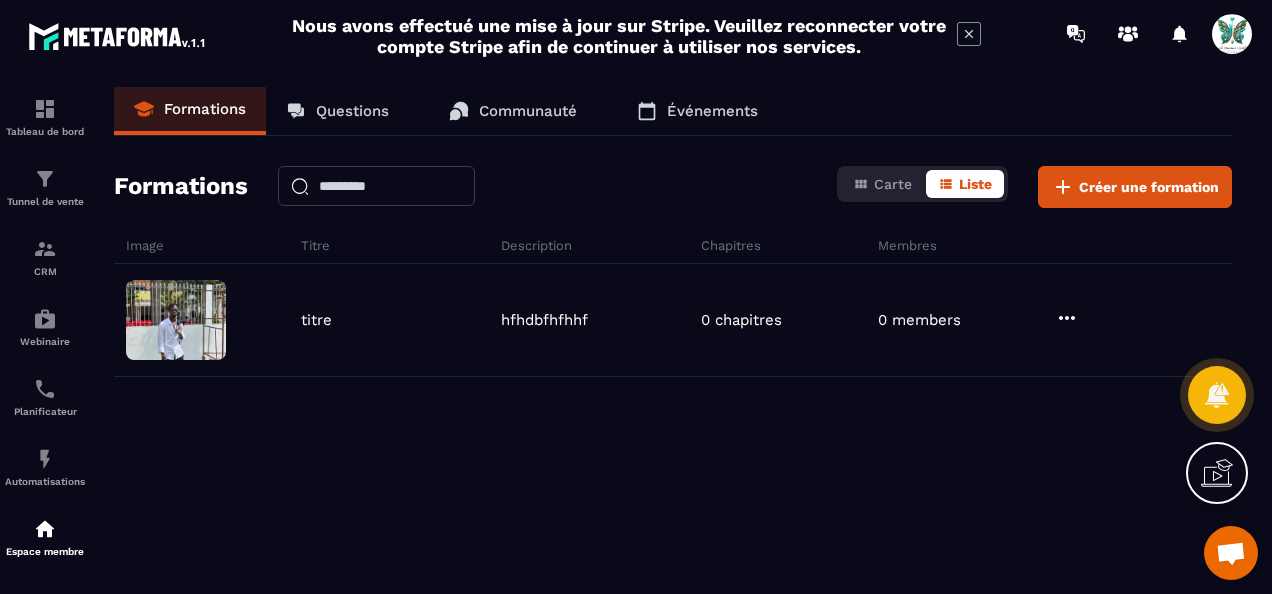 click on "Titre" at bounding box center (398, 245) 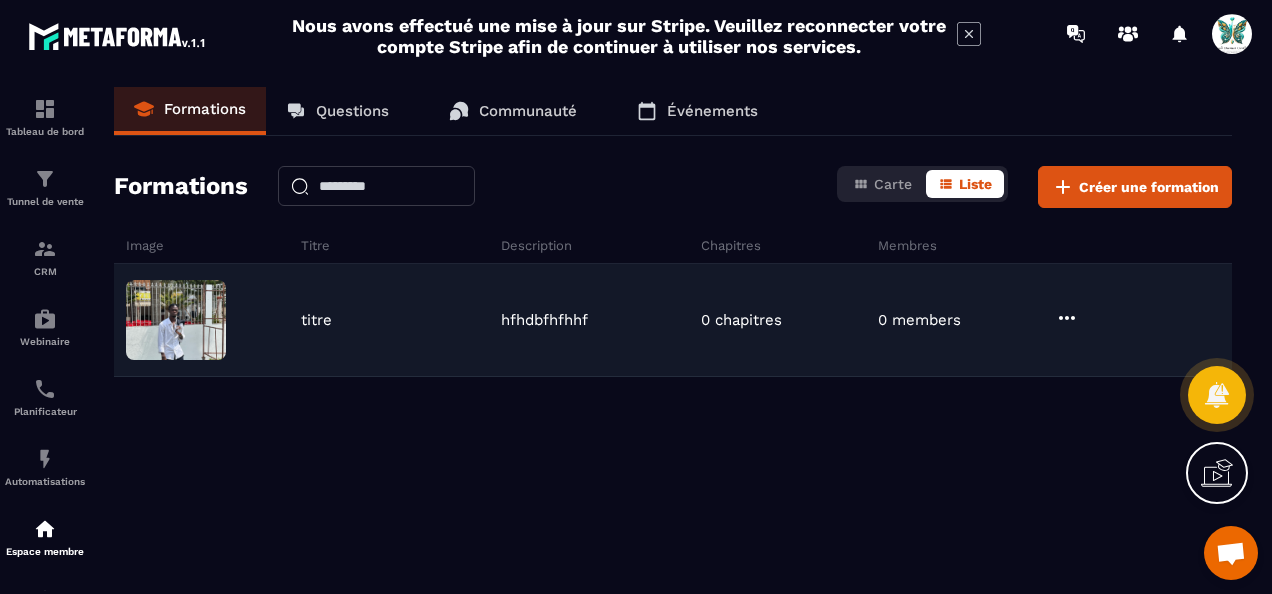 click on "0 chapitres" at bounding box center (741, 320) 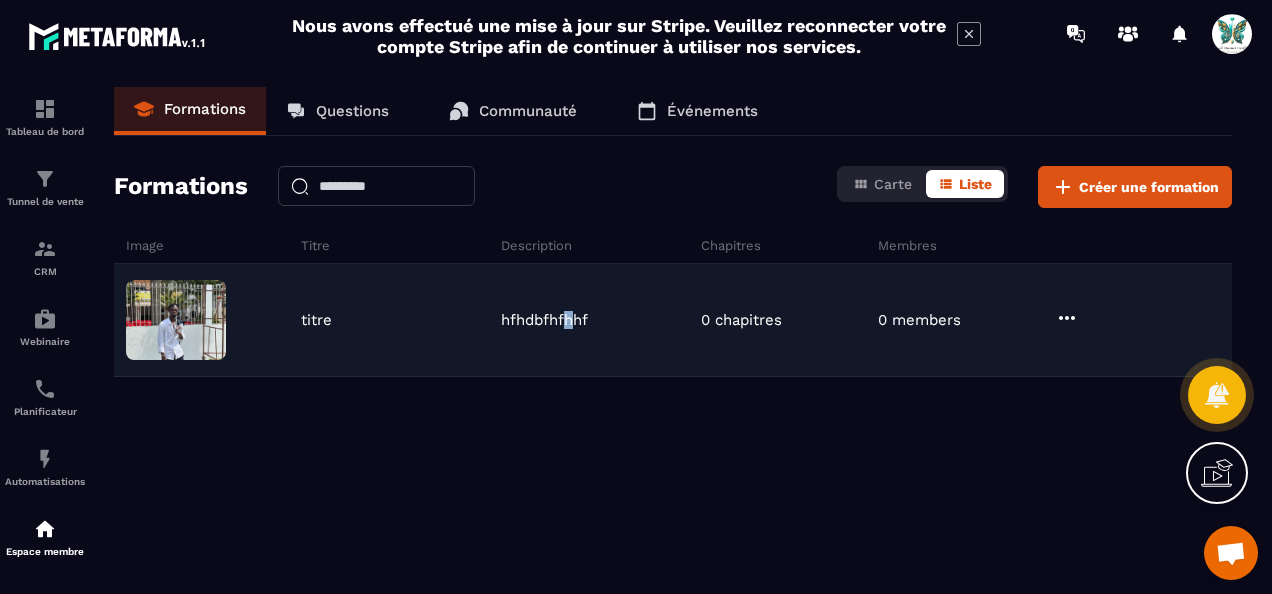 drag, startPoint x: 568, startPoint y: 316, endPoint x: 318, endPoint y: 283, distance: 252.1686 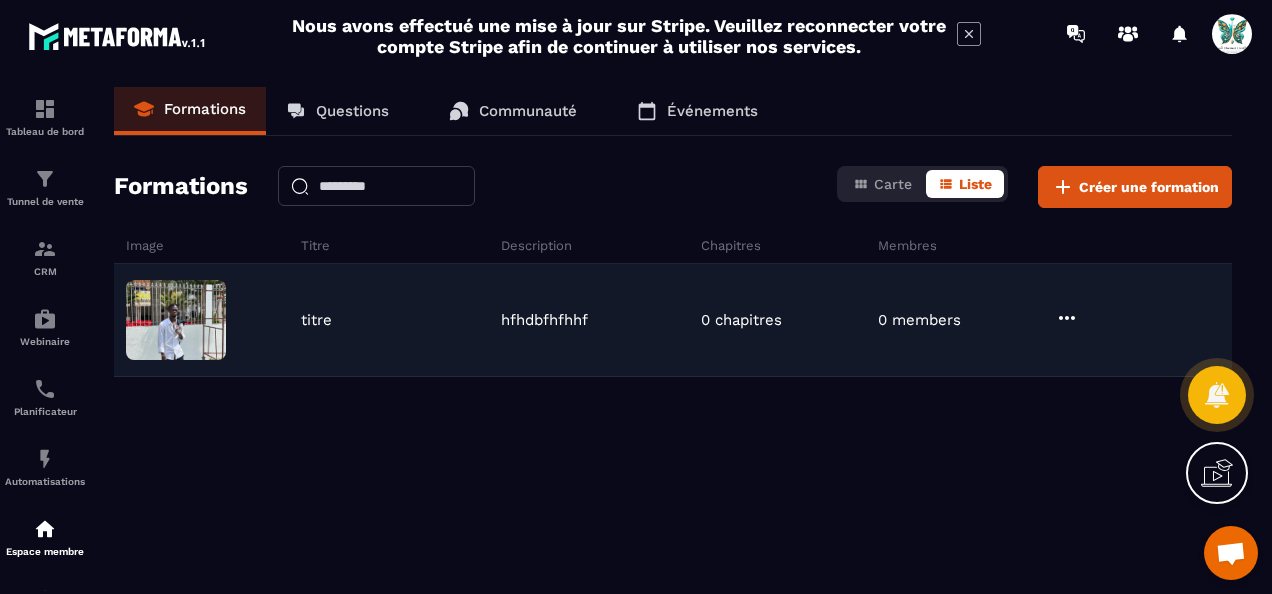 click on "titre hfhdbfhfhhf 0 chapitres 0 members" 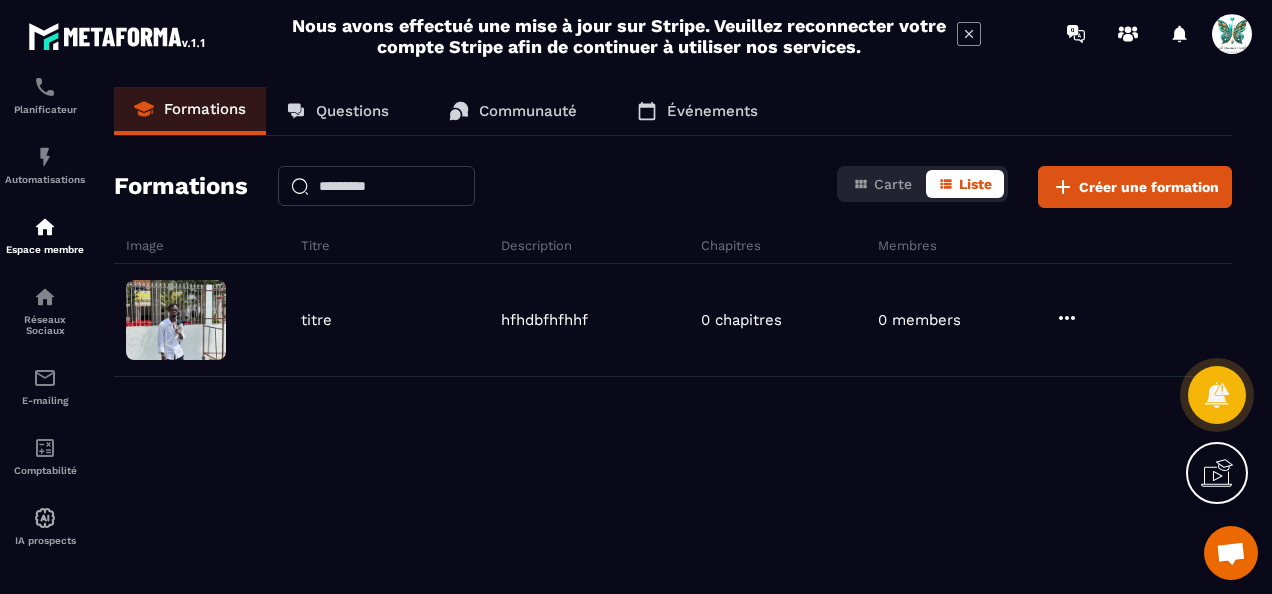 scroll, scrollTop: 314, scrollLeft: 0, axis: vertical 